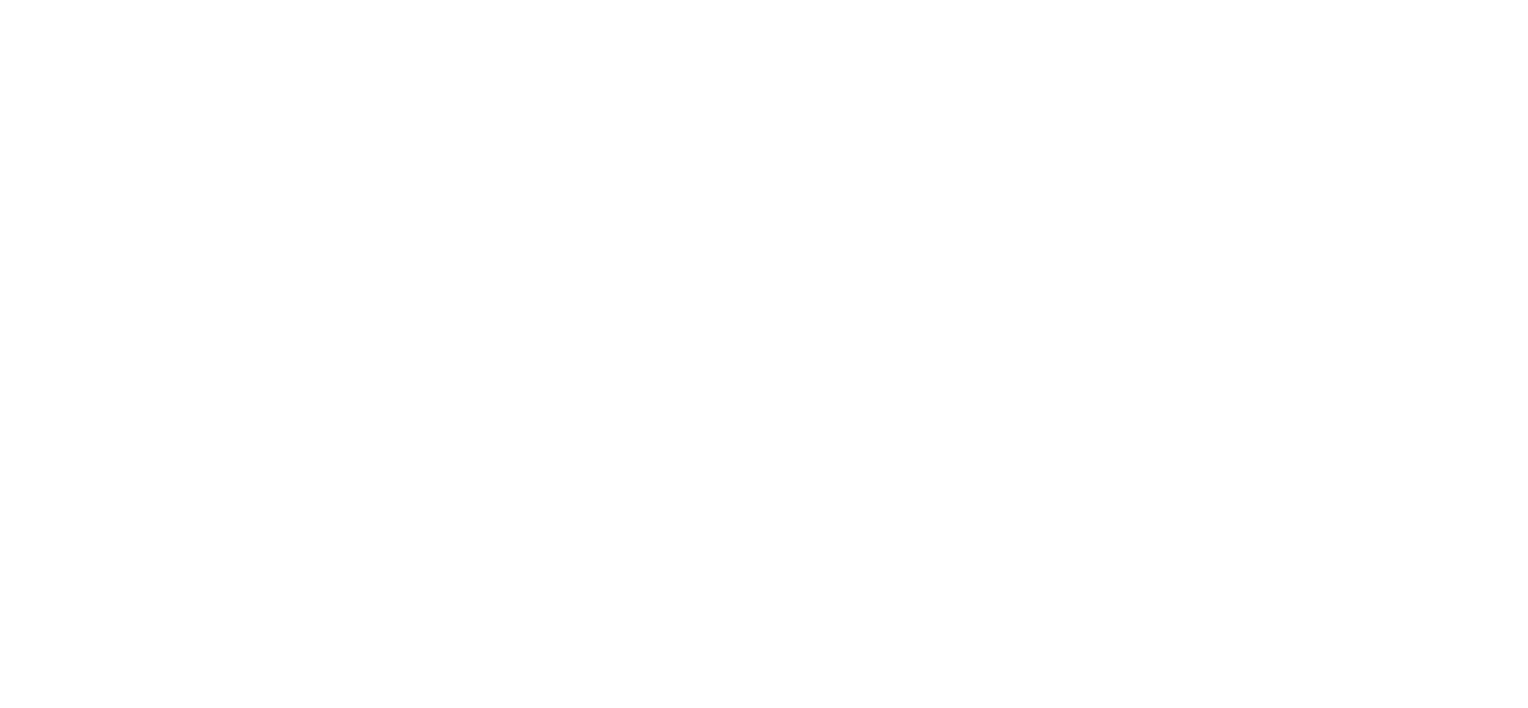 scroll, scrollTop: 0, scrollLeft: 0, axis: both 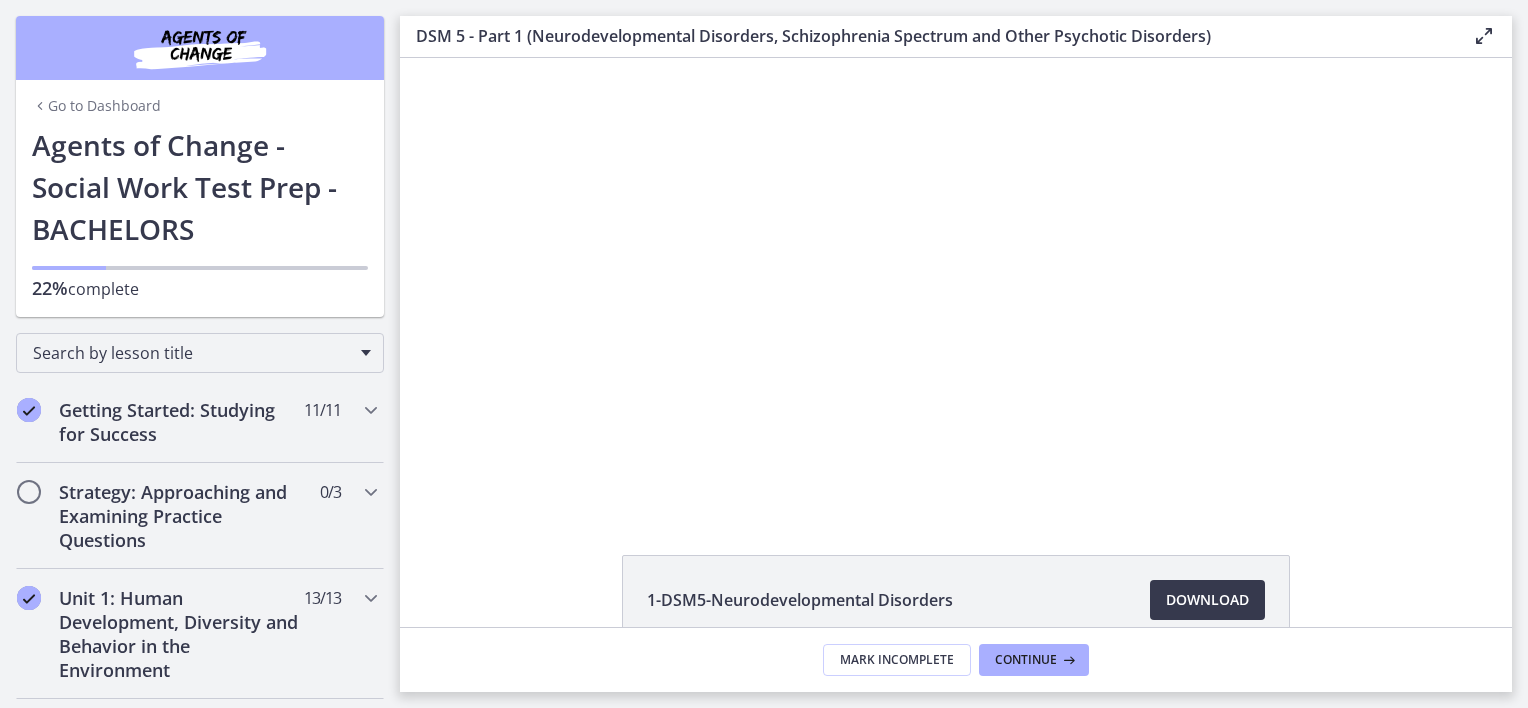 click 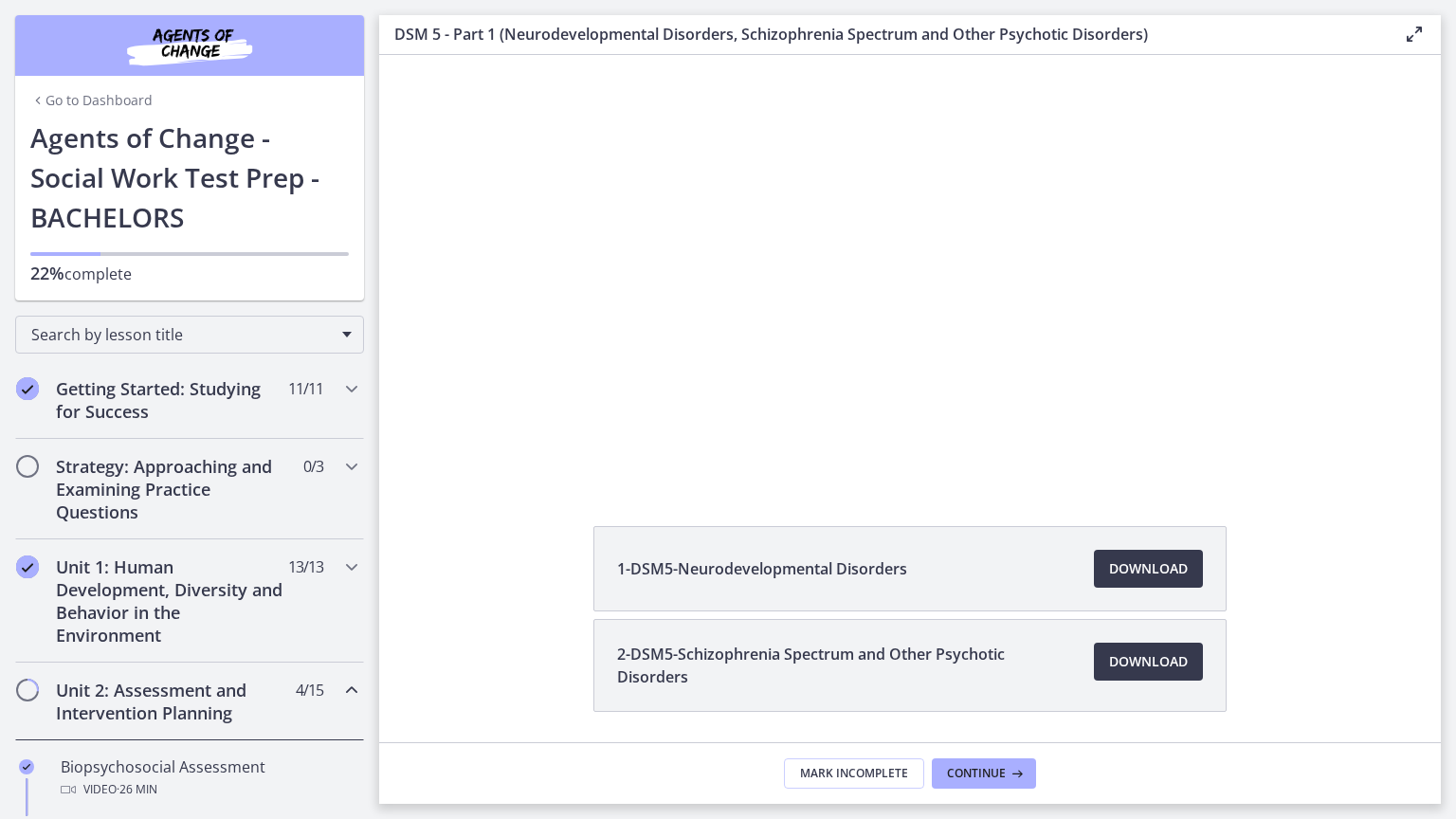click 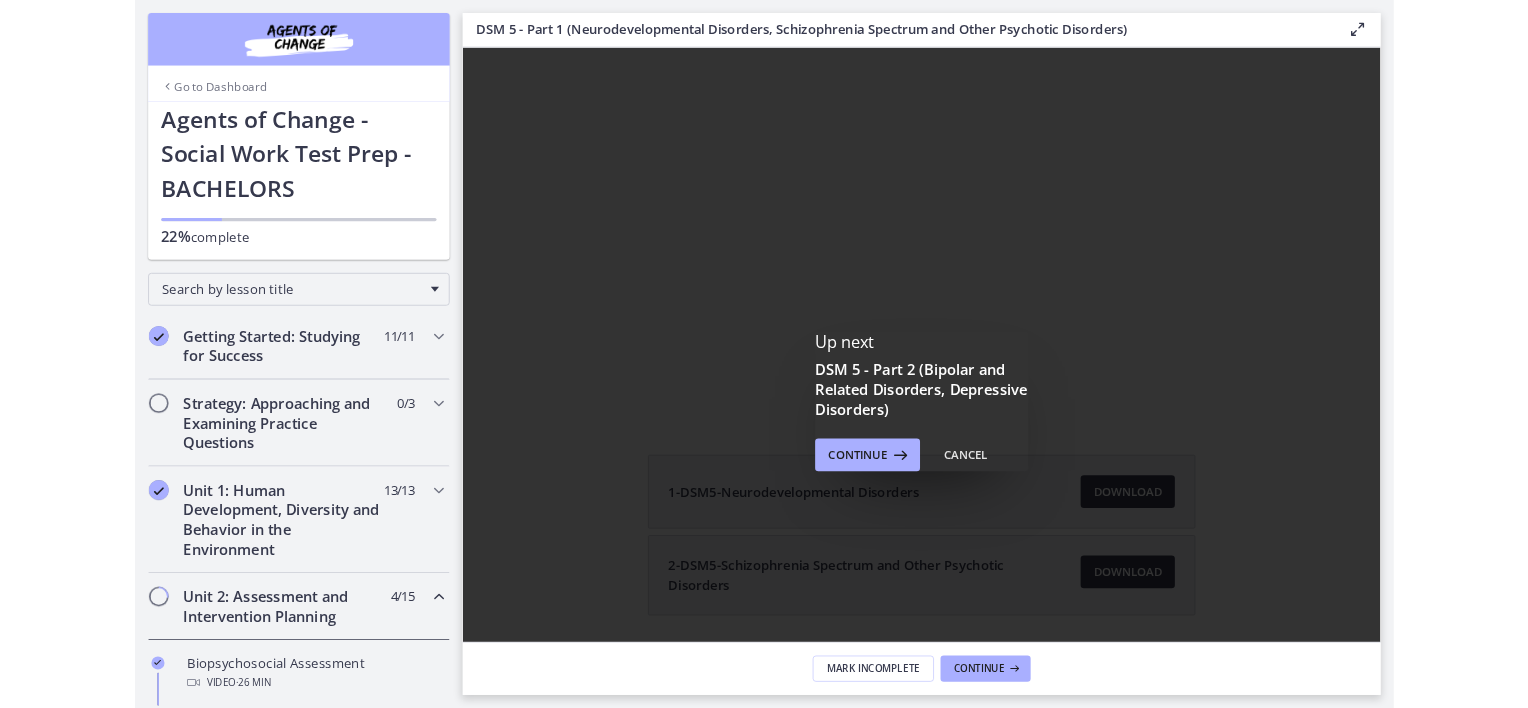 scroll, scrollTop: 0, scrollLeft: 0, axis: both 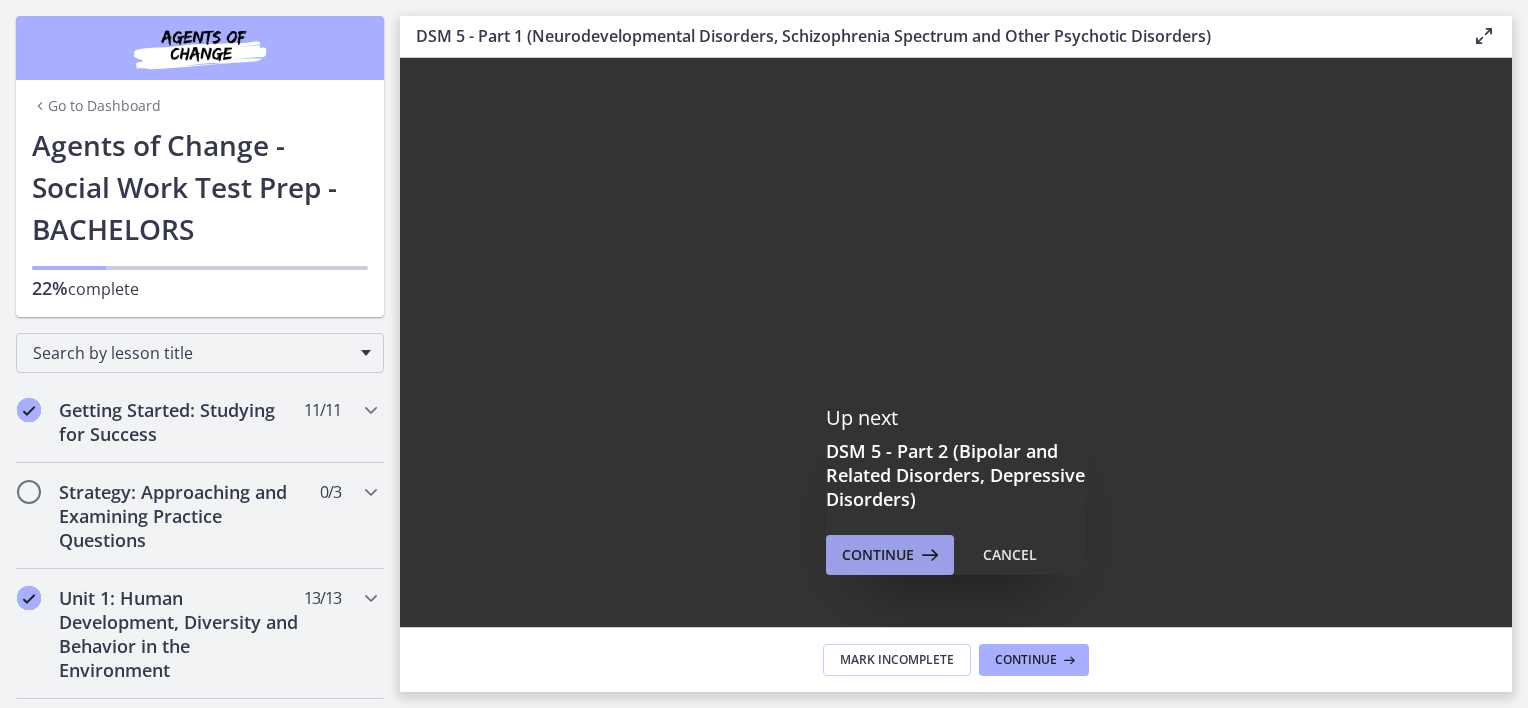 click on "Continue" at bounding box center (890, 555) 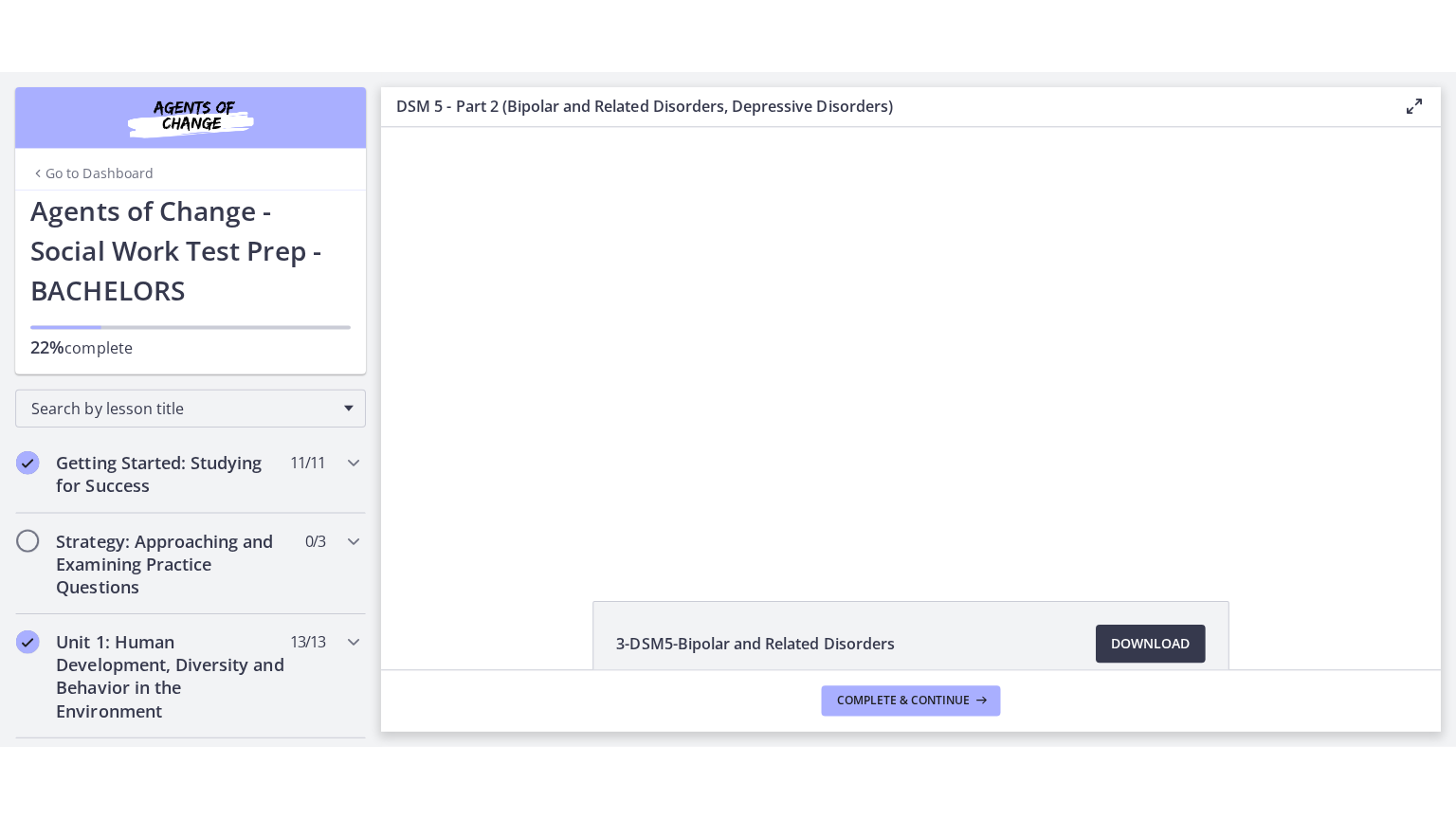 scroll, scrollTop: 0, scrollLeft: 0, axis: both 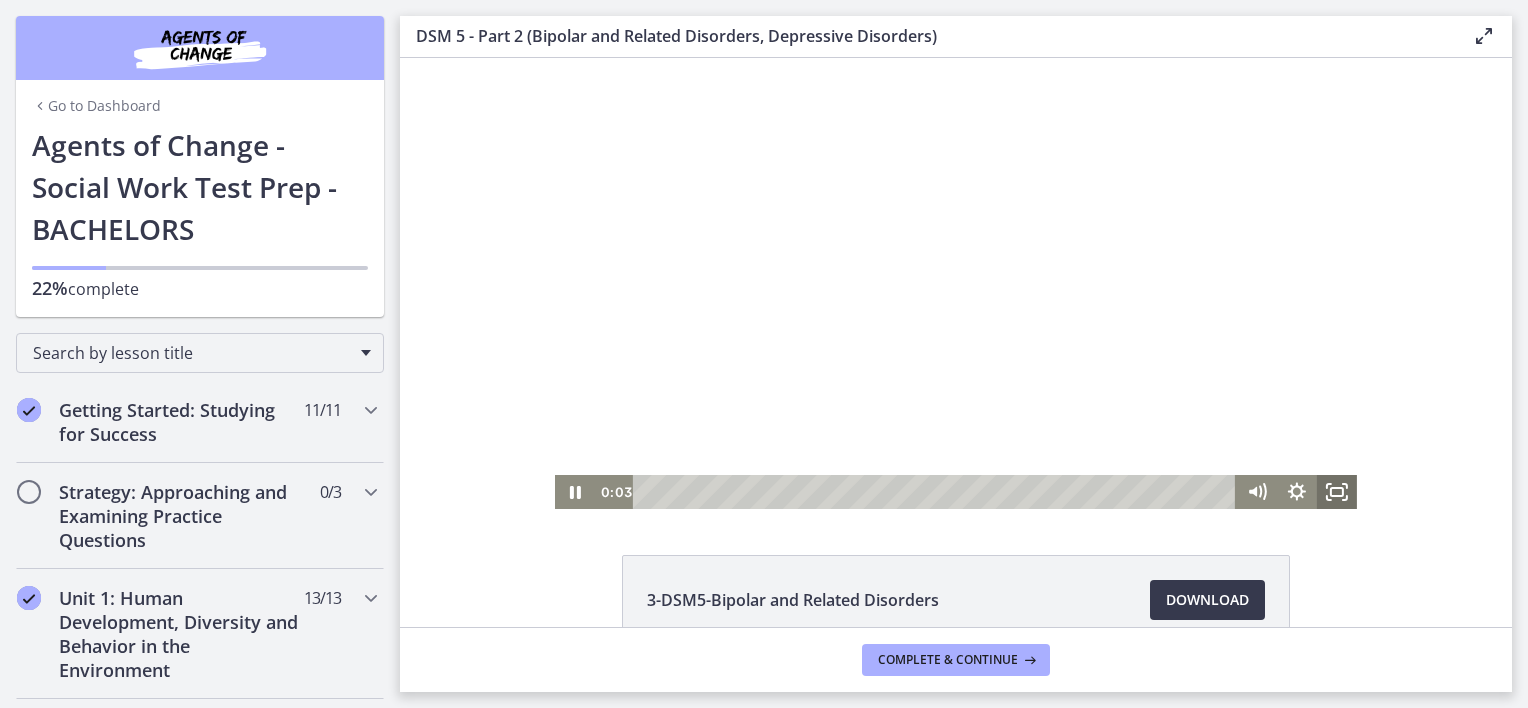 click 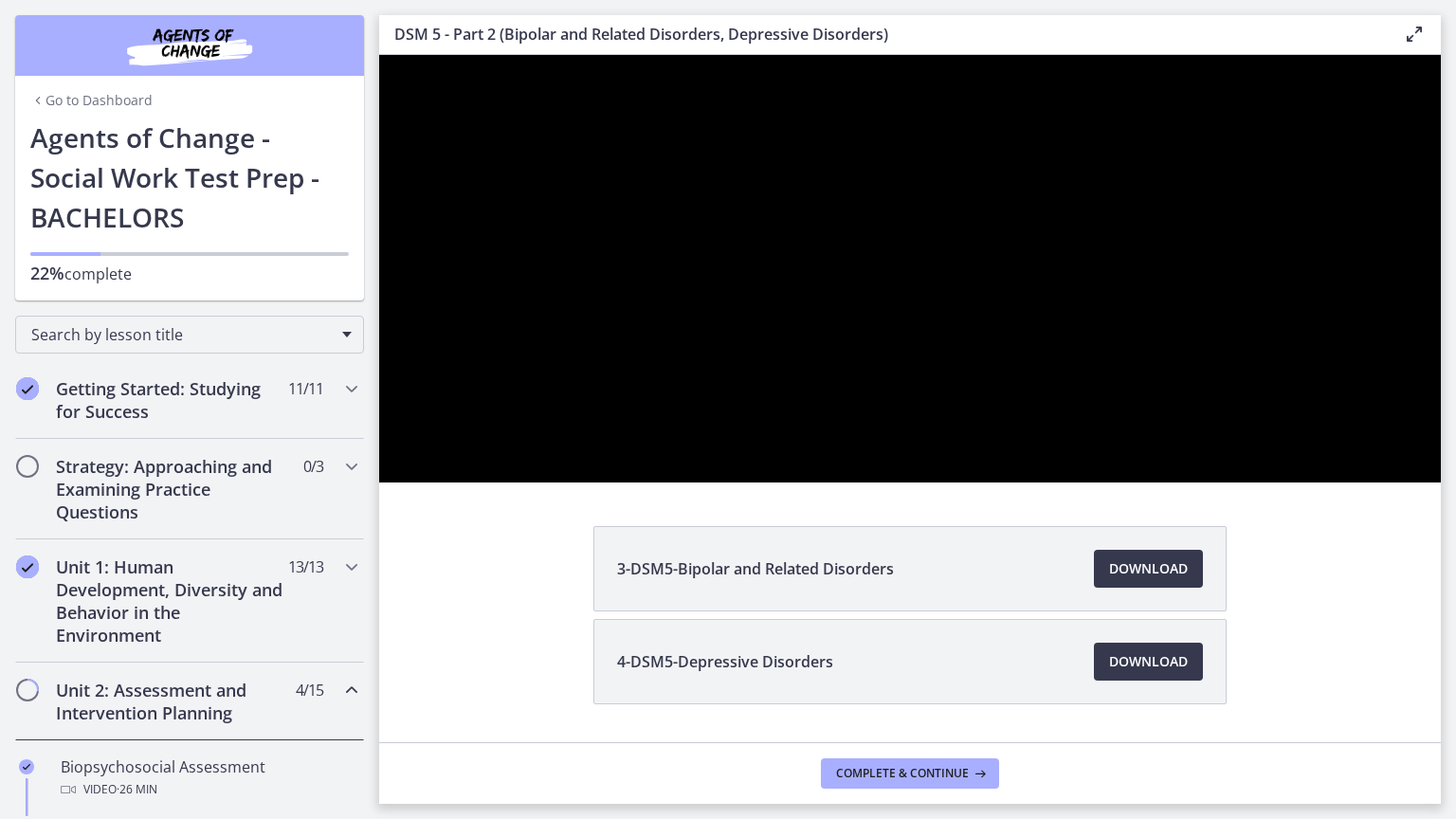 click at bounding box center (910, 268) 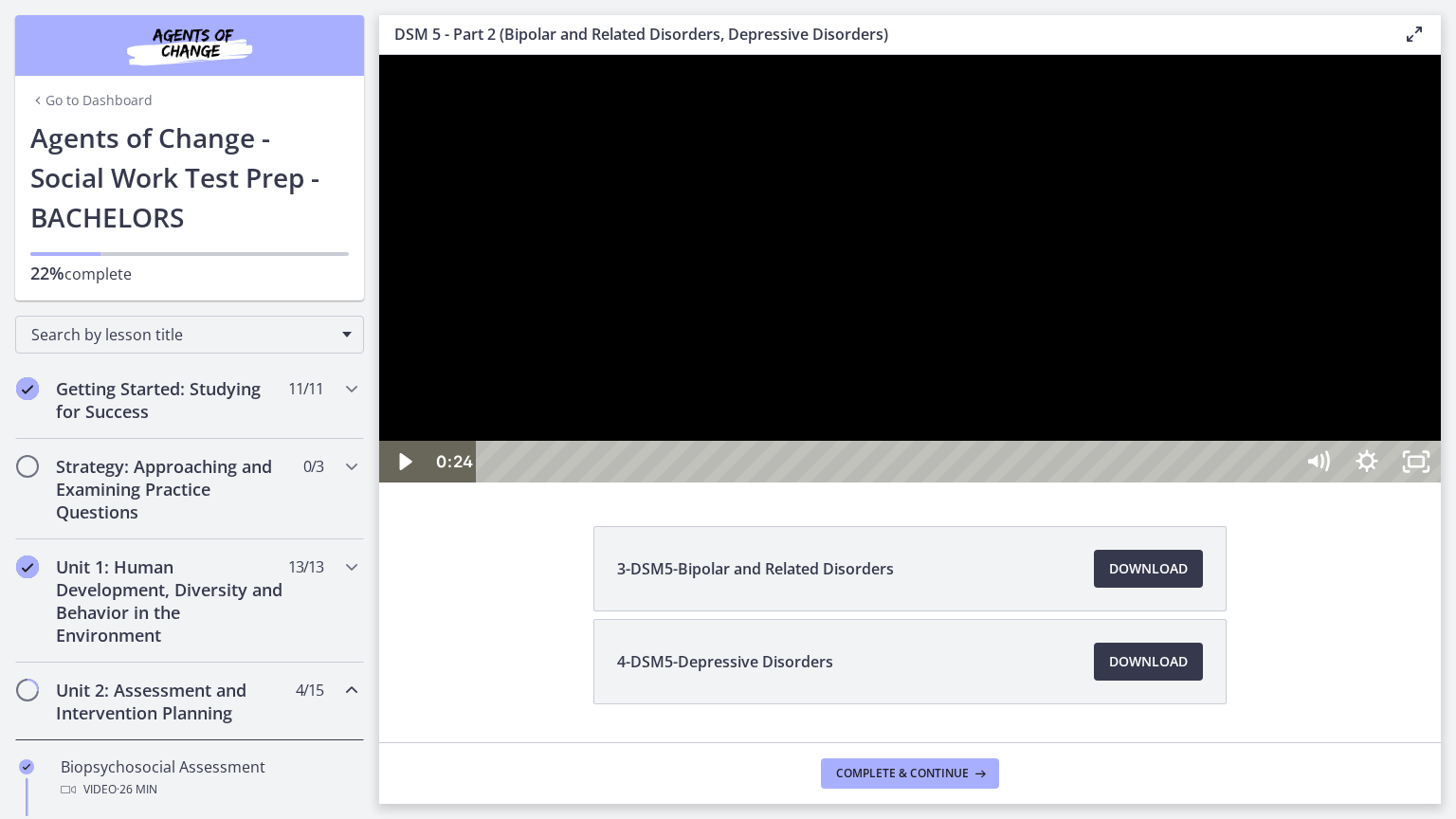 click at bounding box center (910, 268) 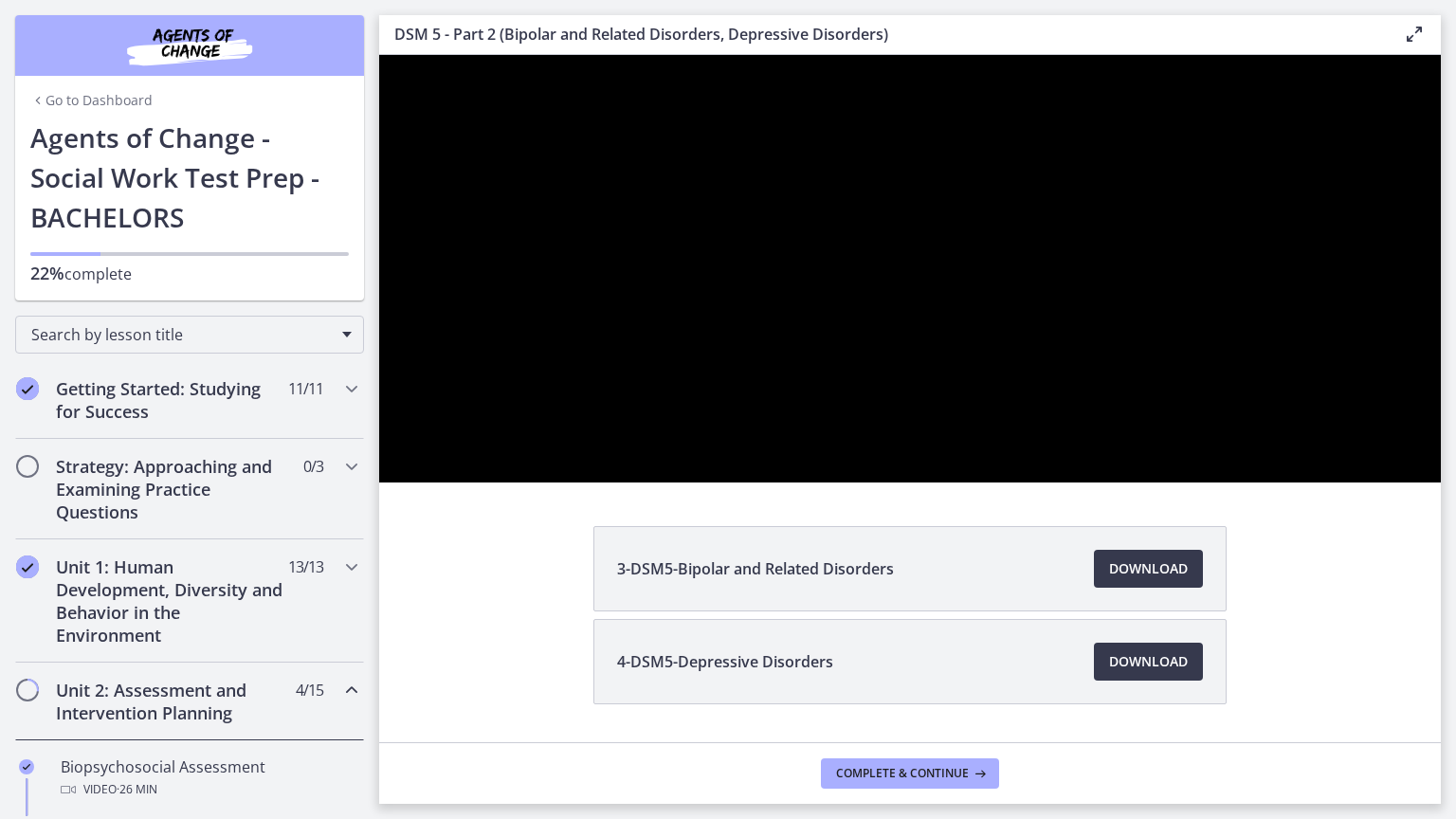 click at bounding box center [910, 268] 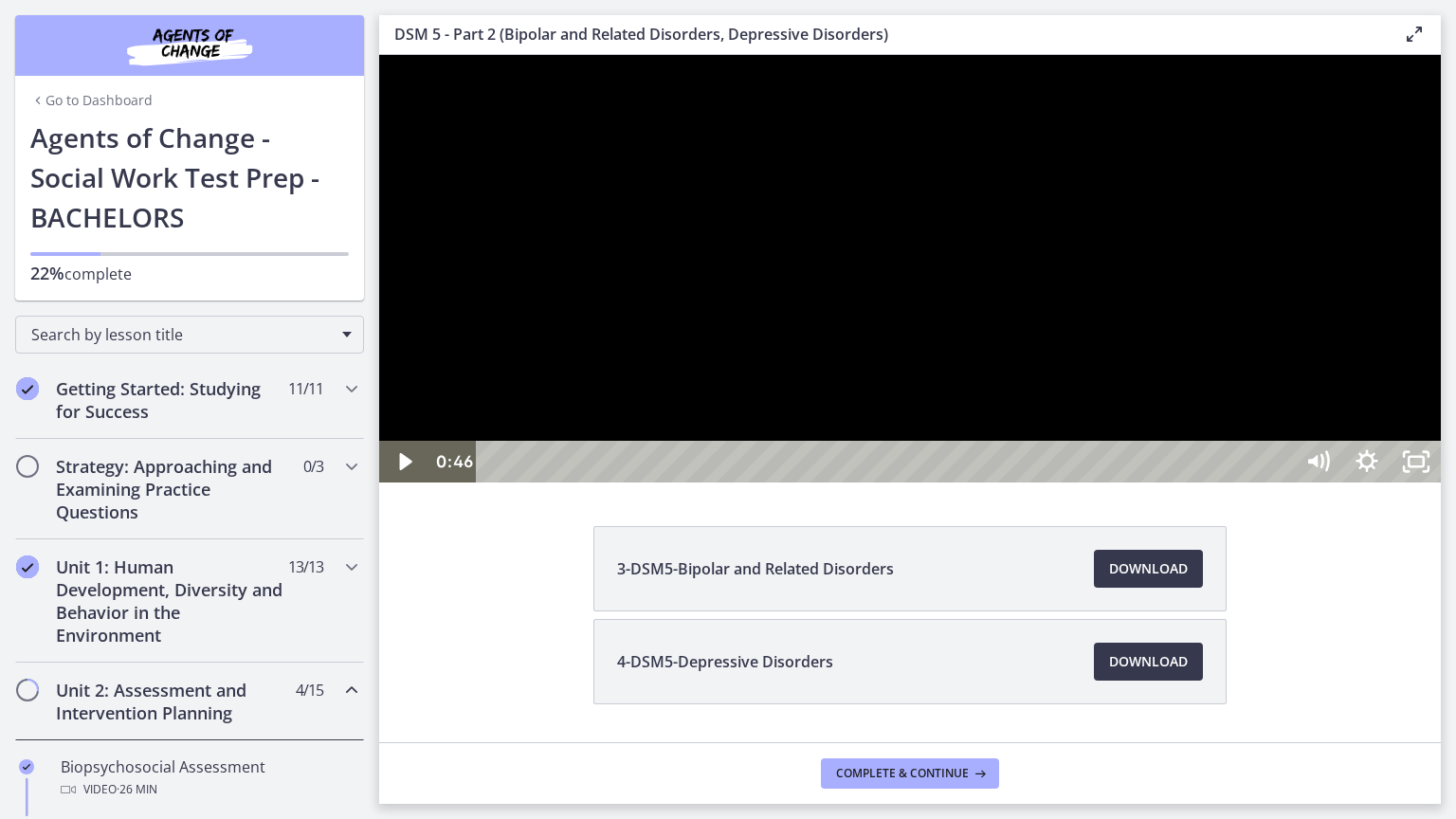click at bounding box center (910, 268) 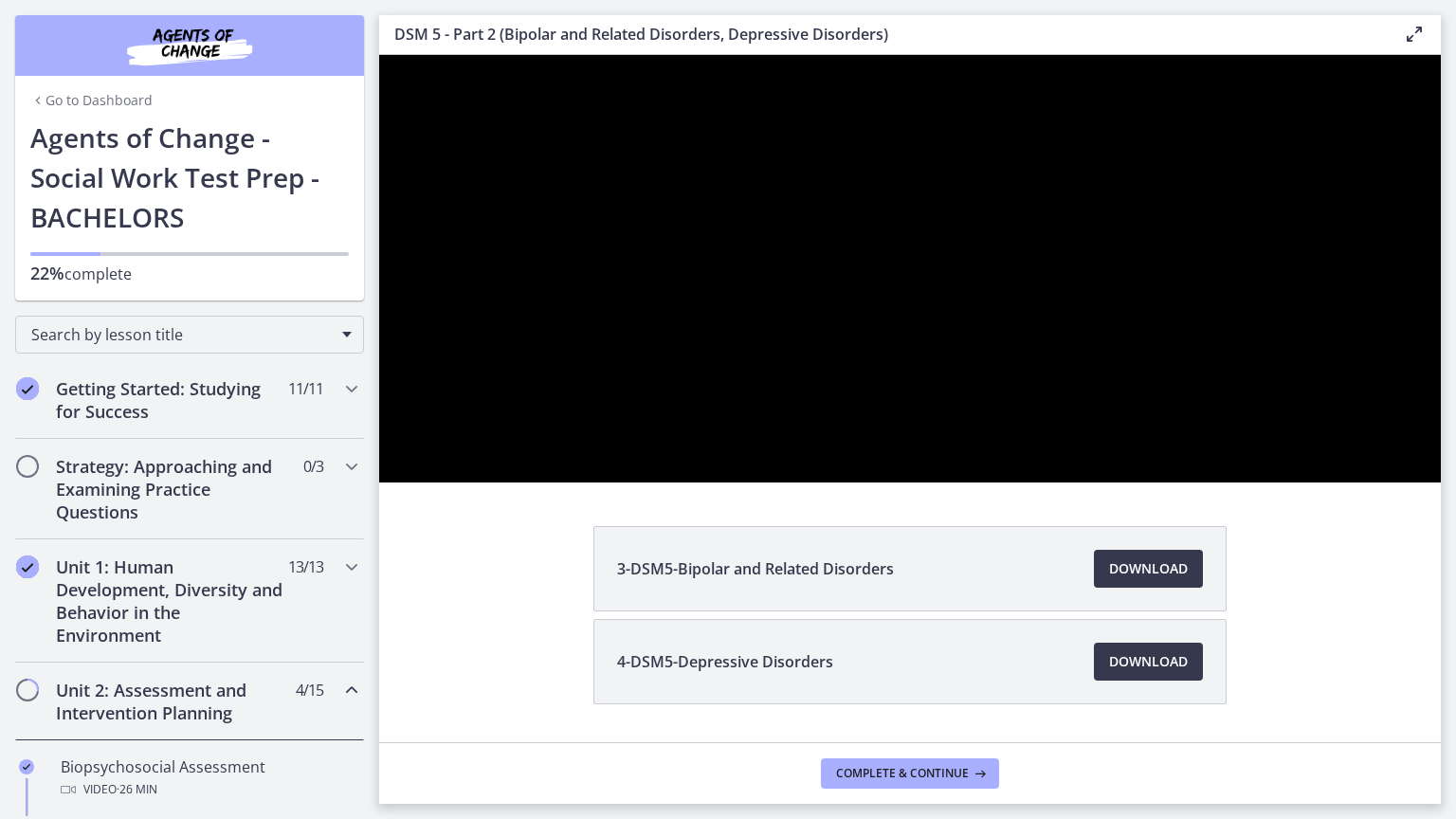 click at bounding box center [910, 268] 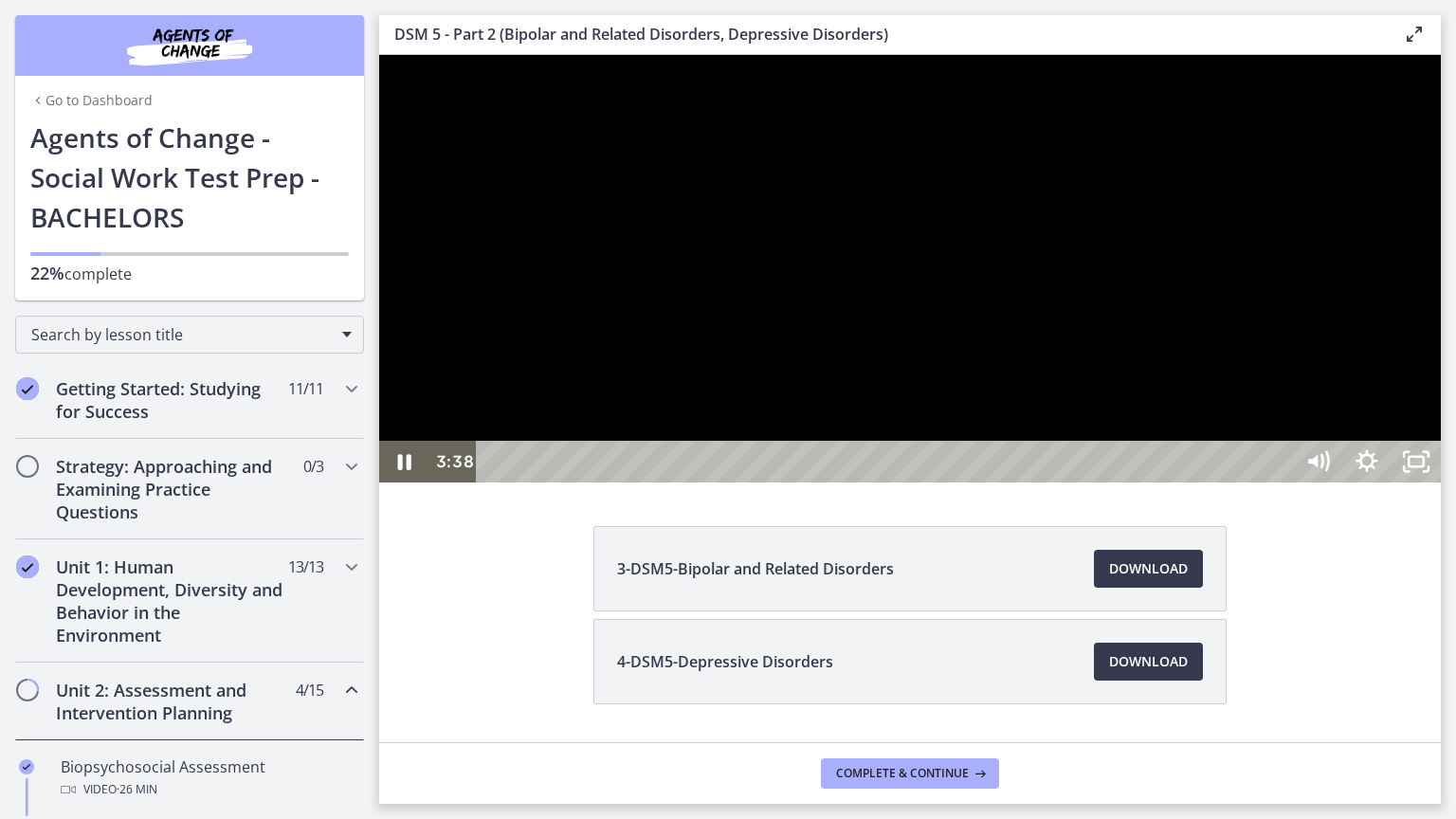 click at bounding box center [910, 268] 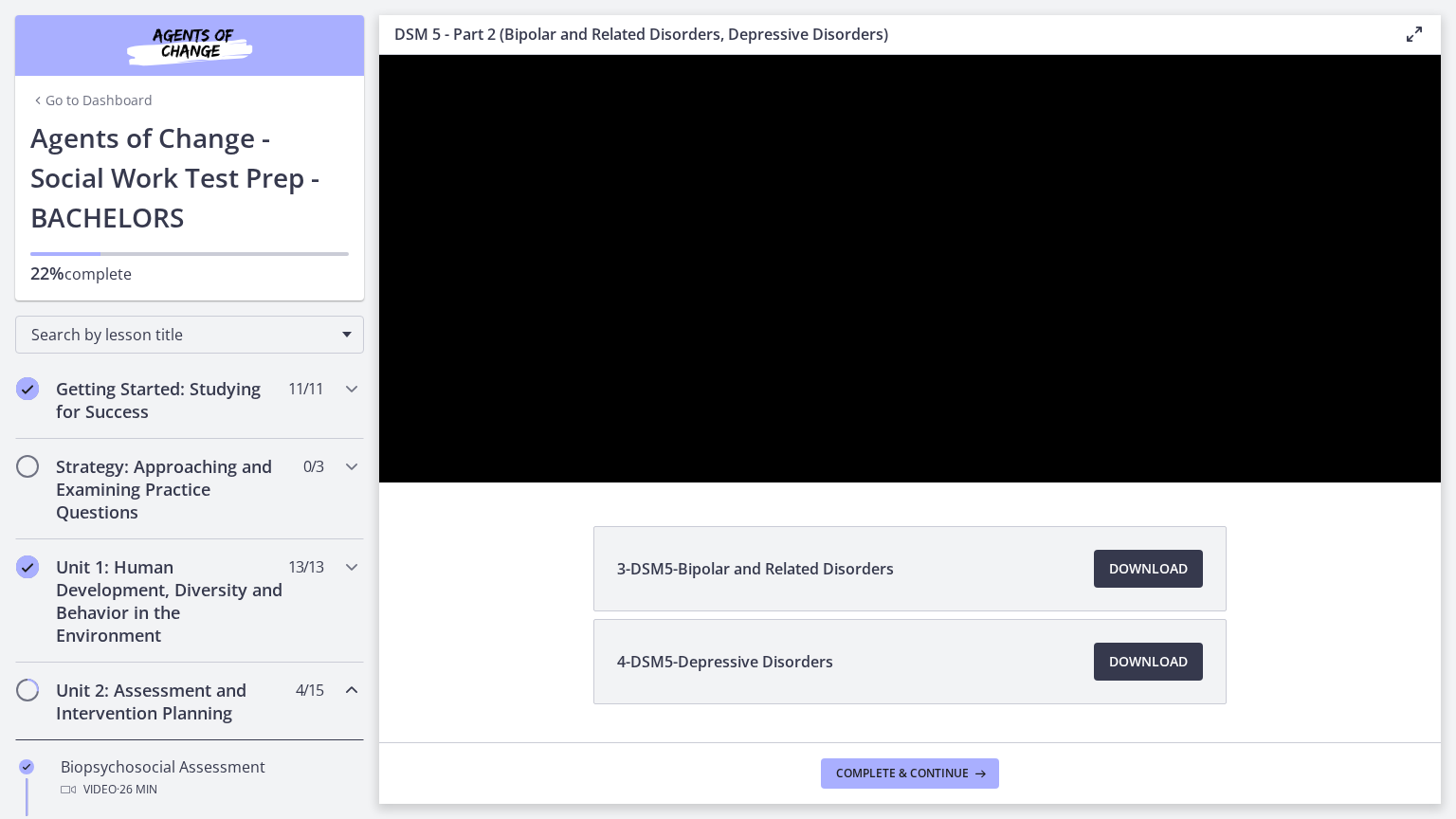click at bounding box center (910, 268) 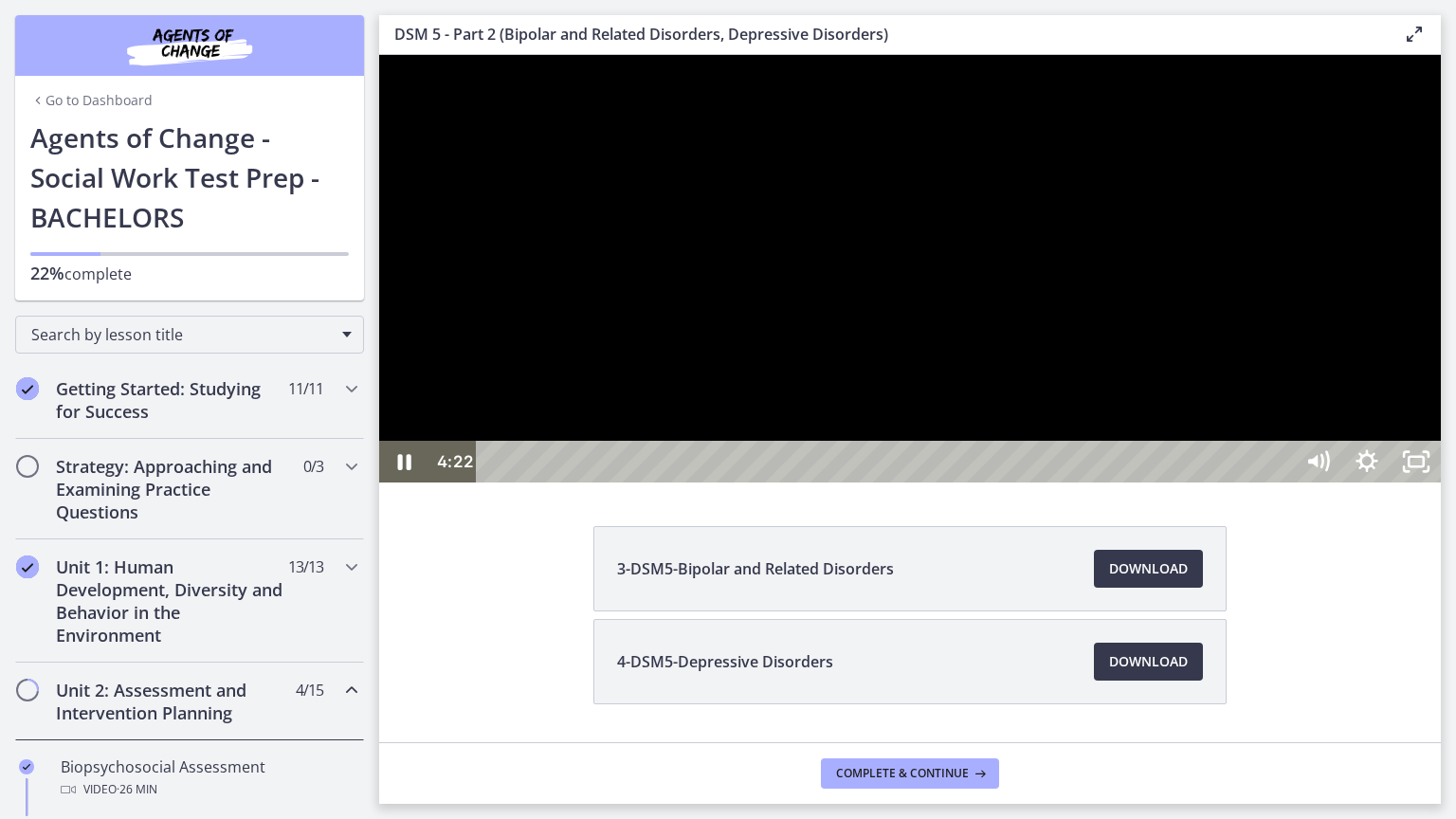 click at bounding box center [910, 268] 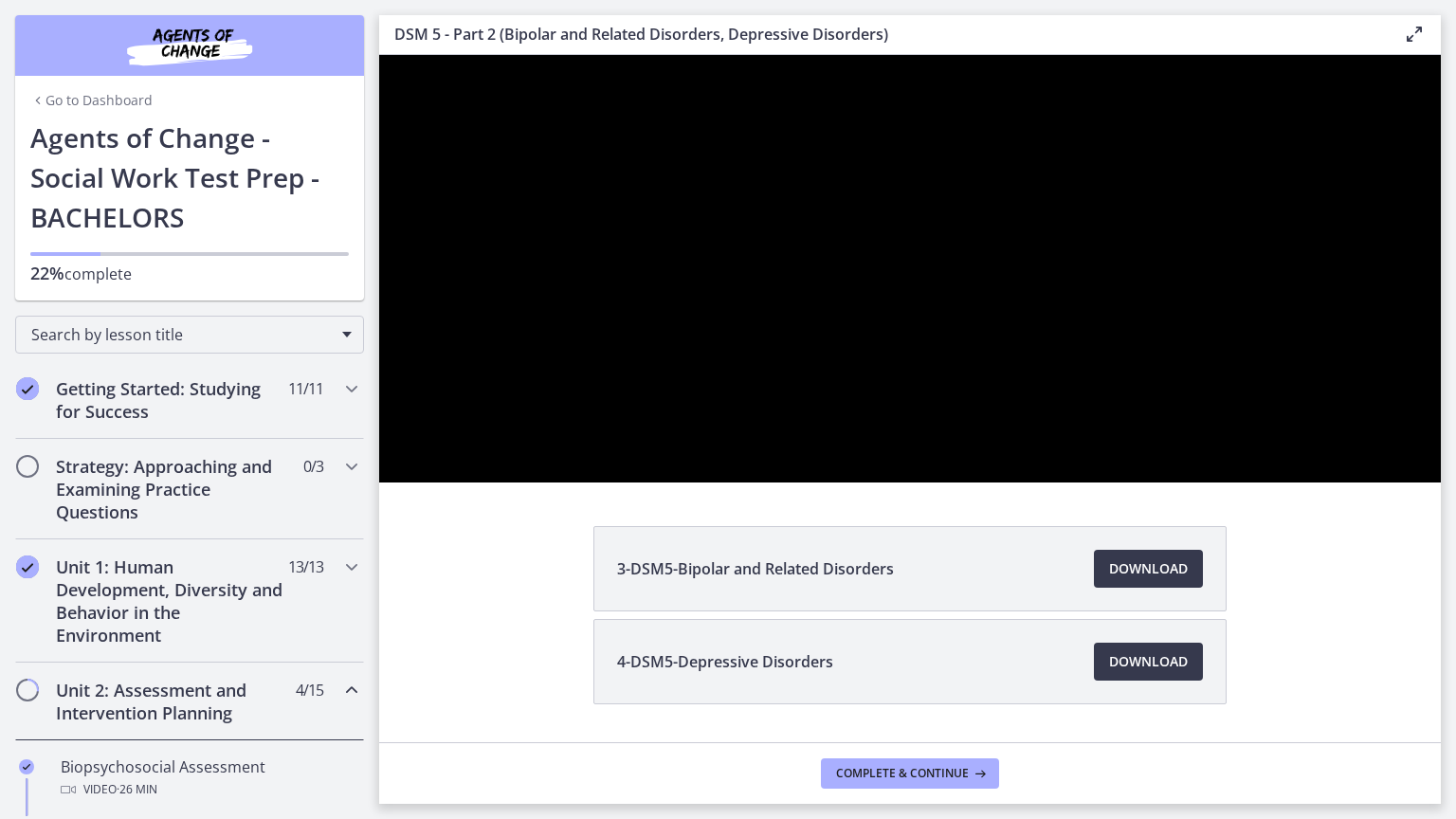 type 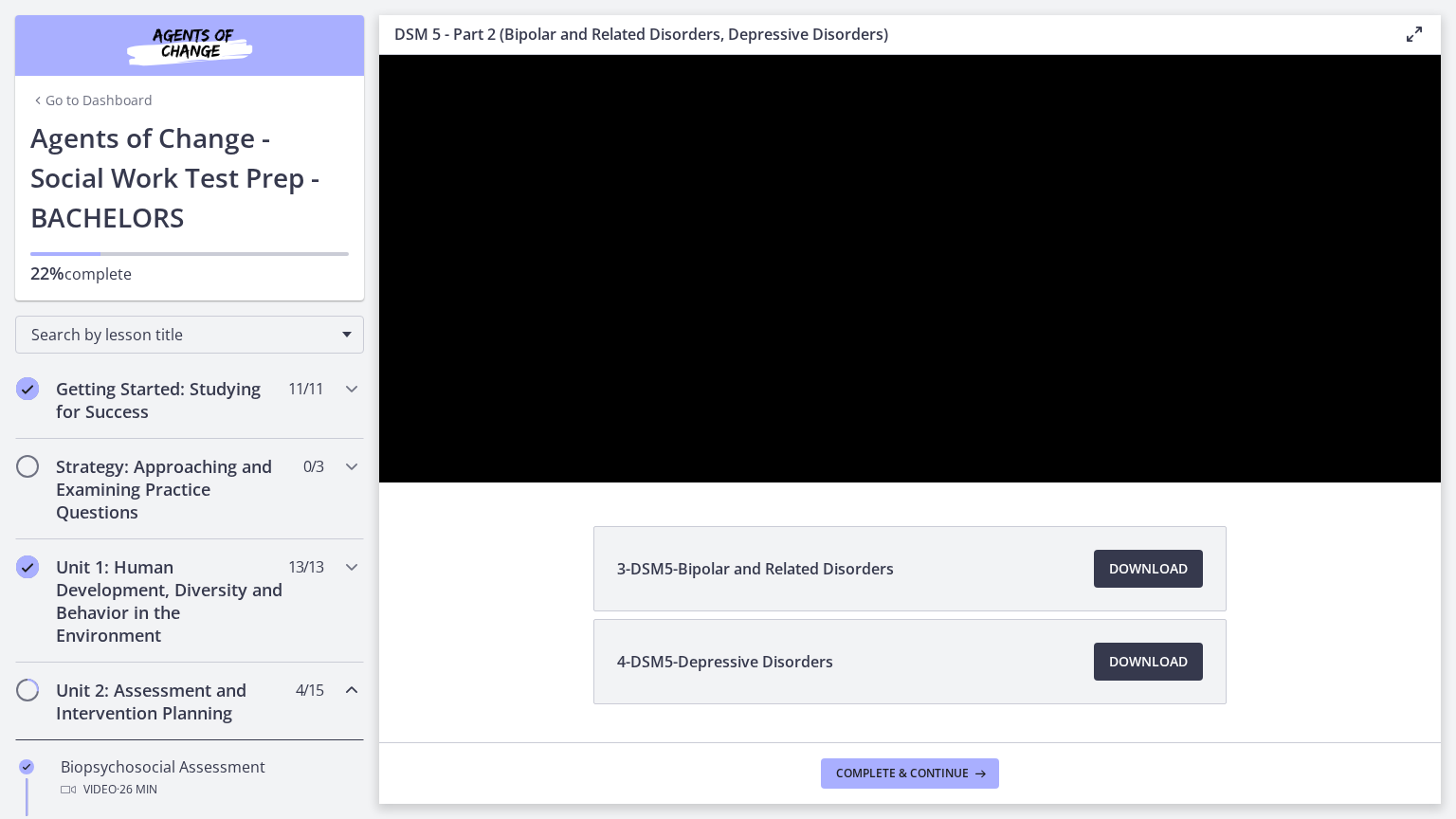 click at bounding box center (910, 268) 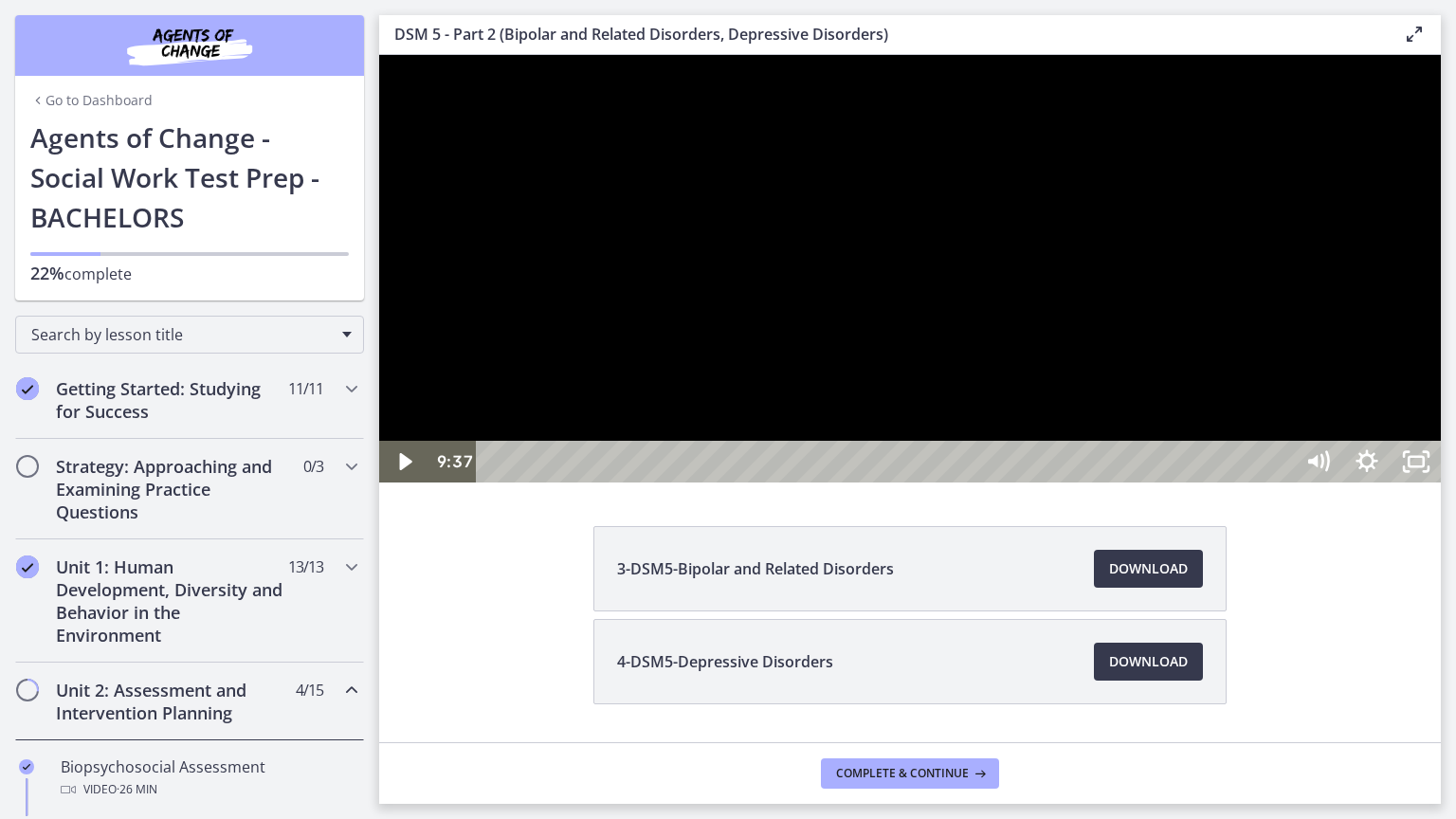 click at bounding box center (910, 268) 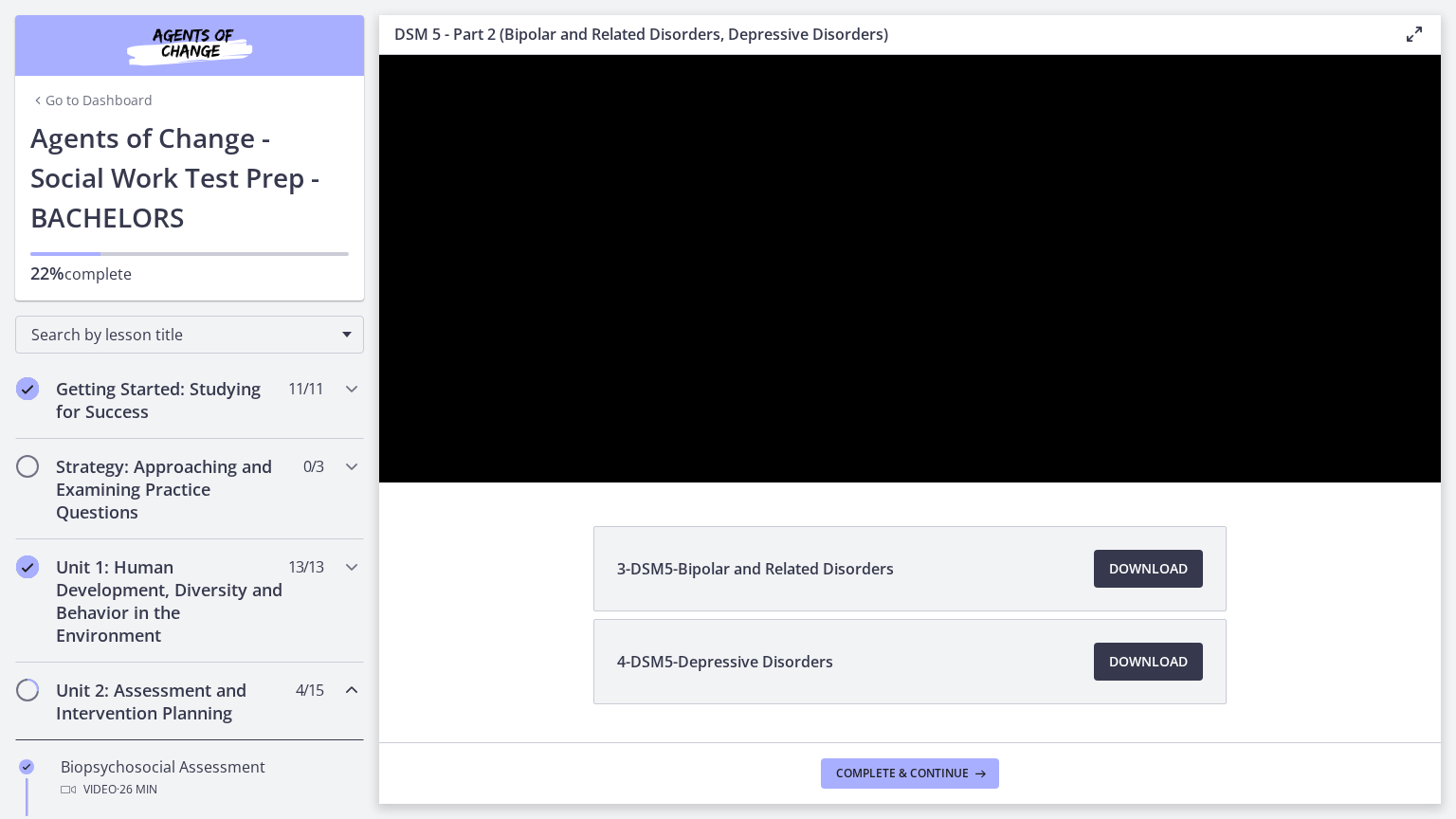 click at bounding box center (910, 268) 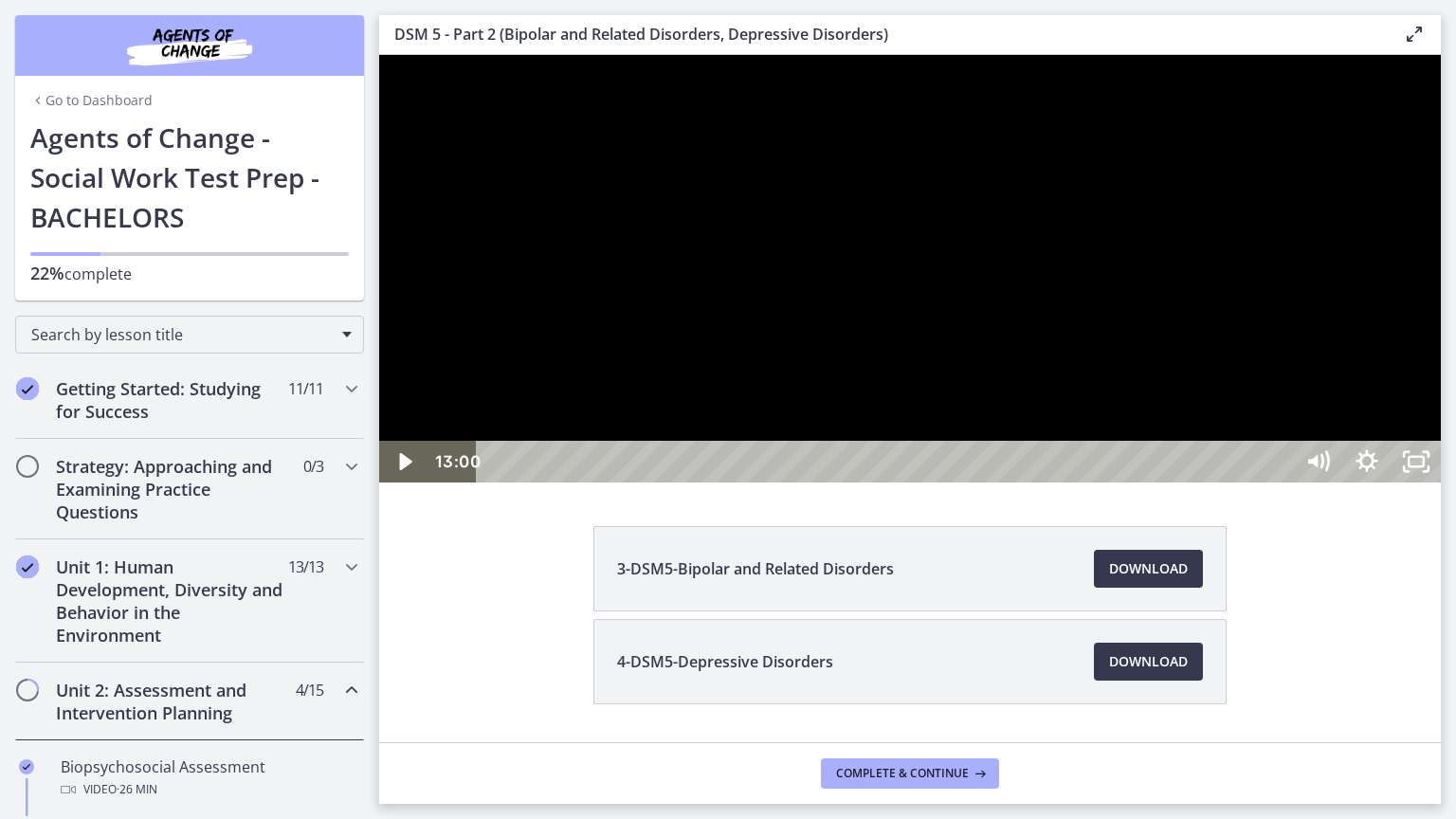 click at bounding box center (910, 268) 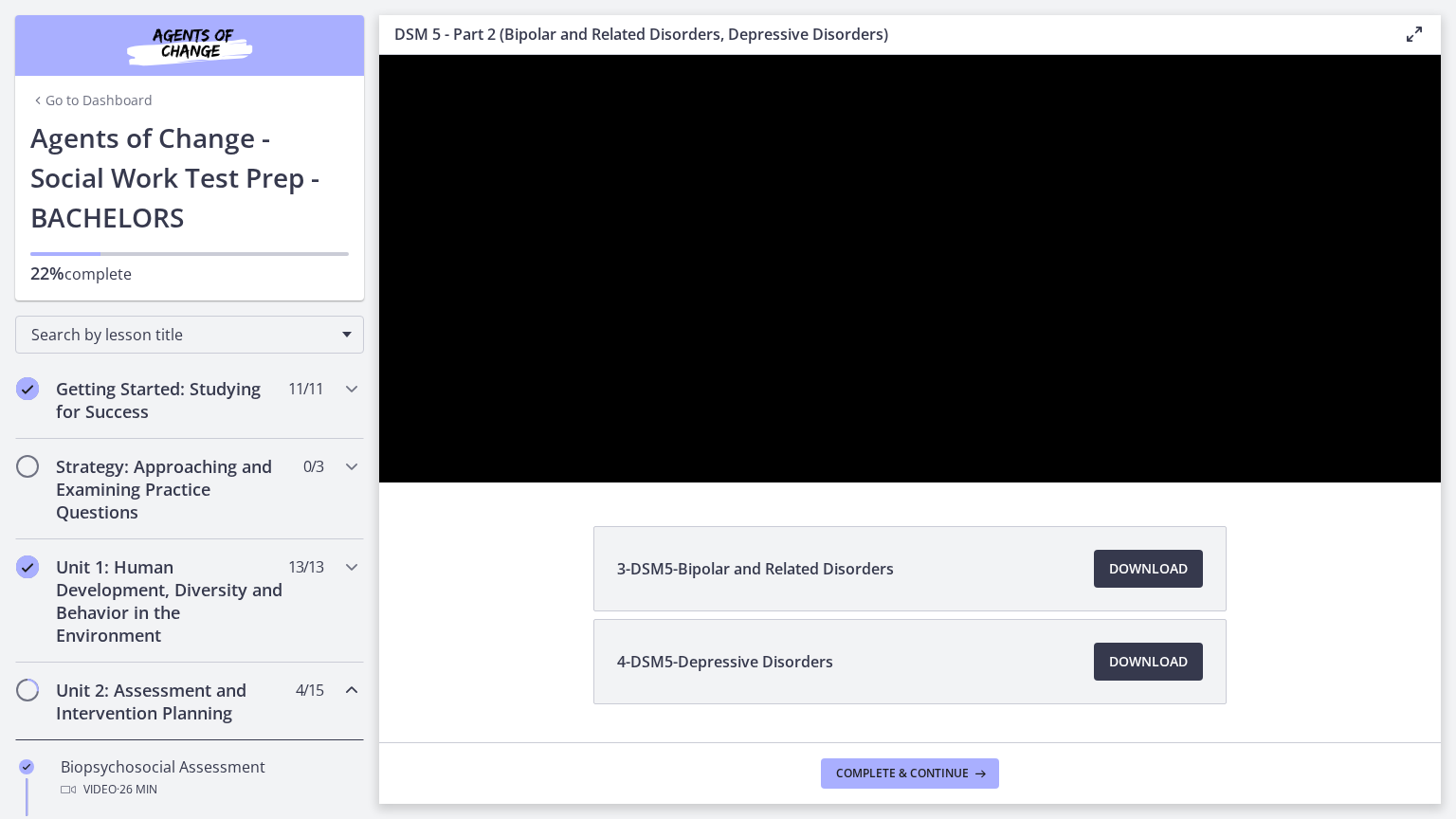 click at bounding box center (910, 268) 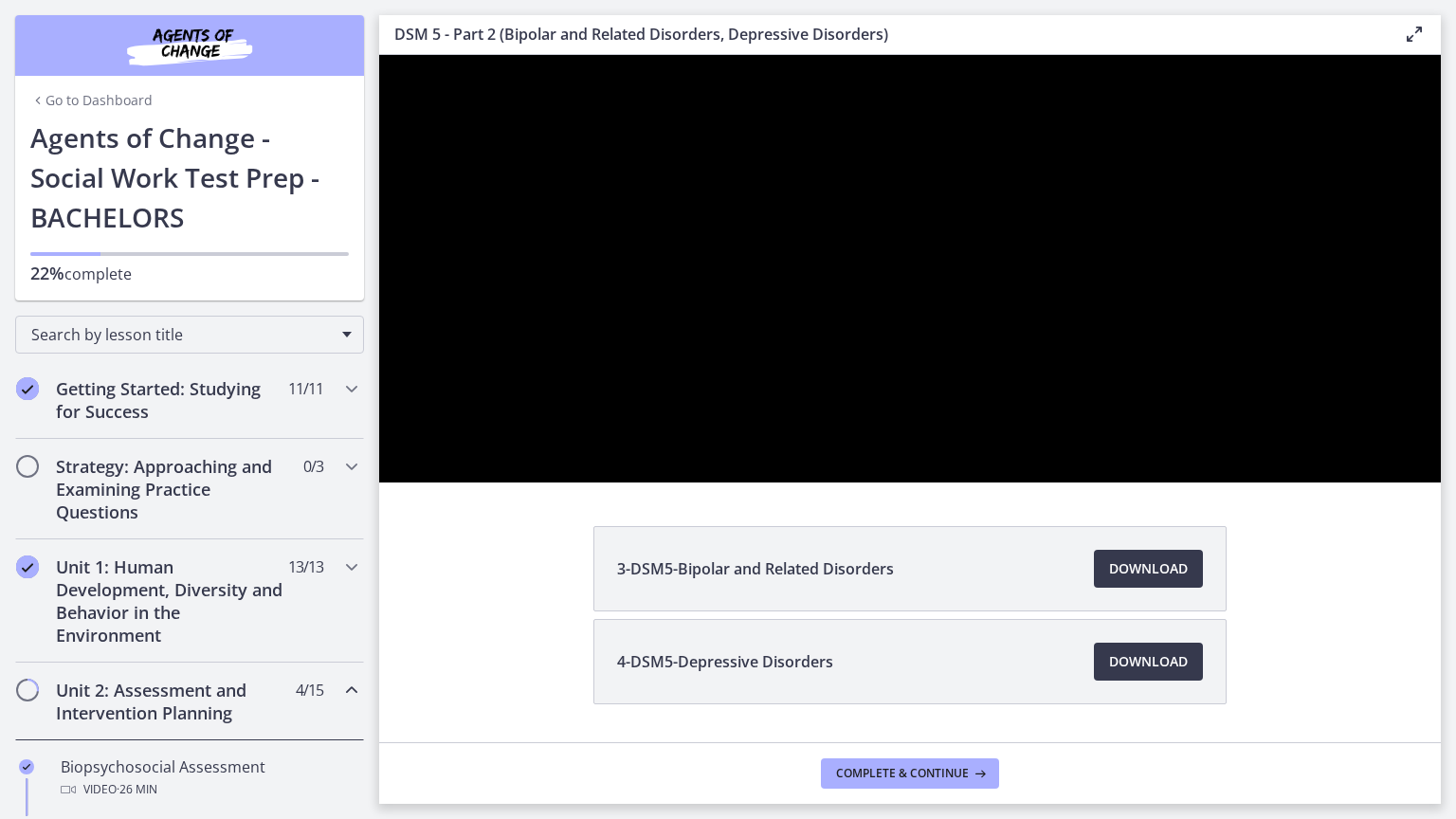 click at bounding box center (910, 268) 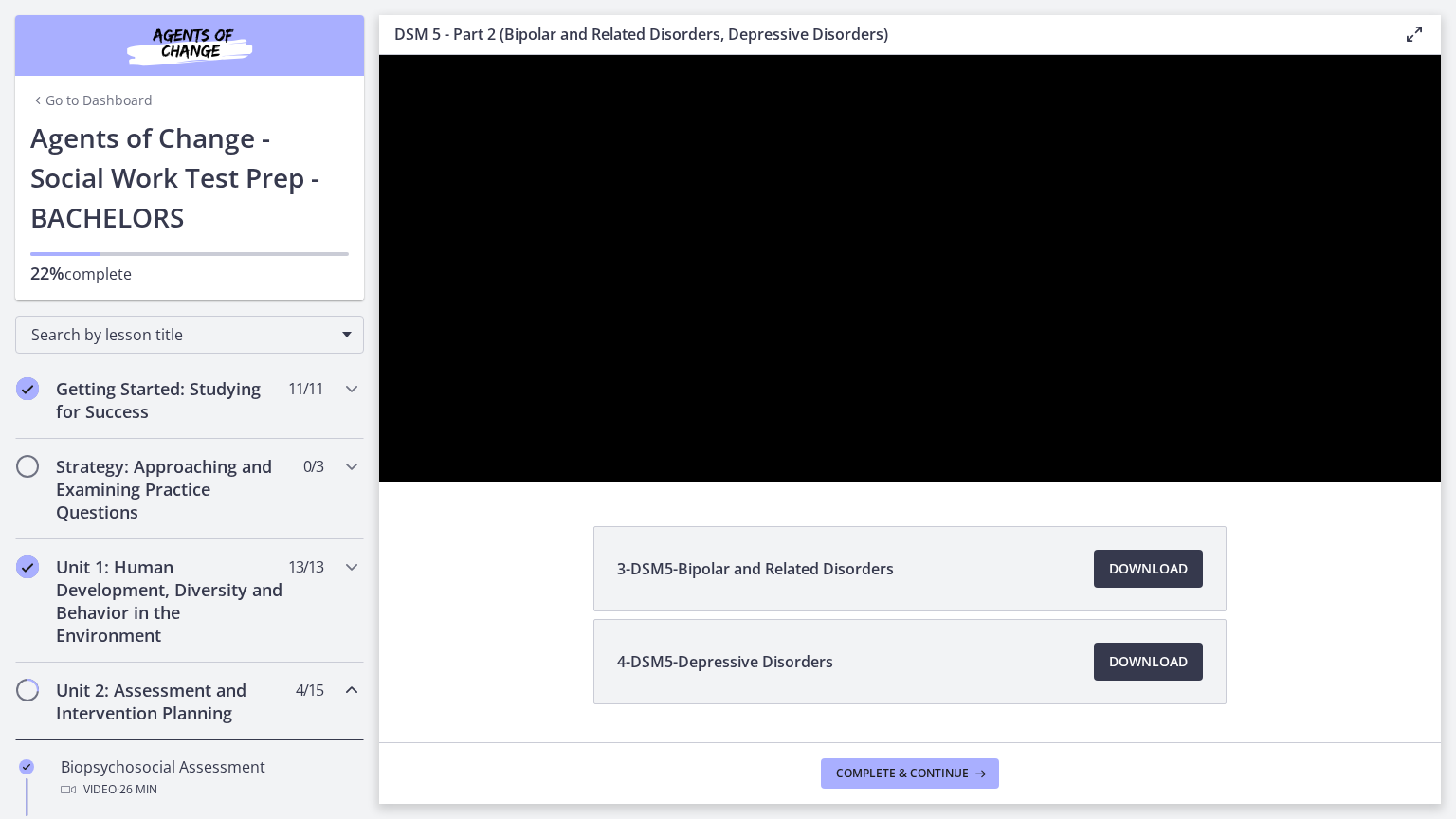 click at bounding box center (910, 268) 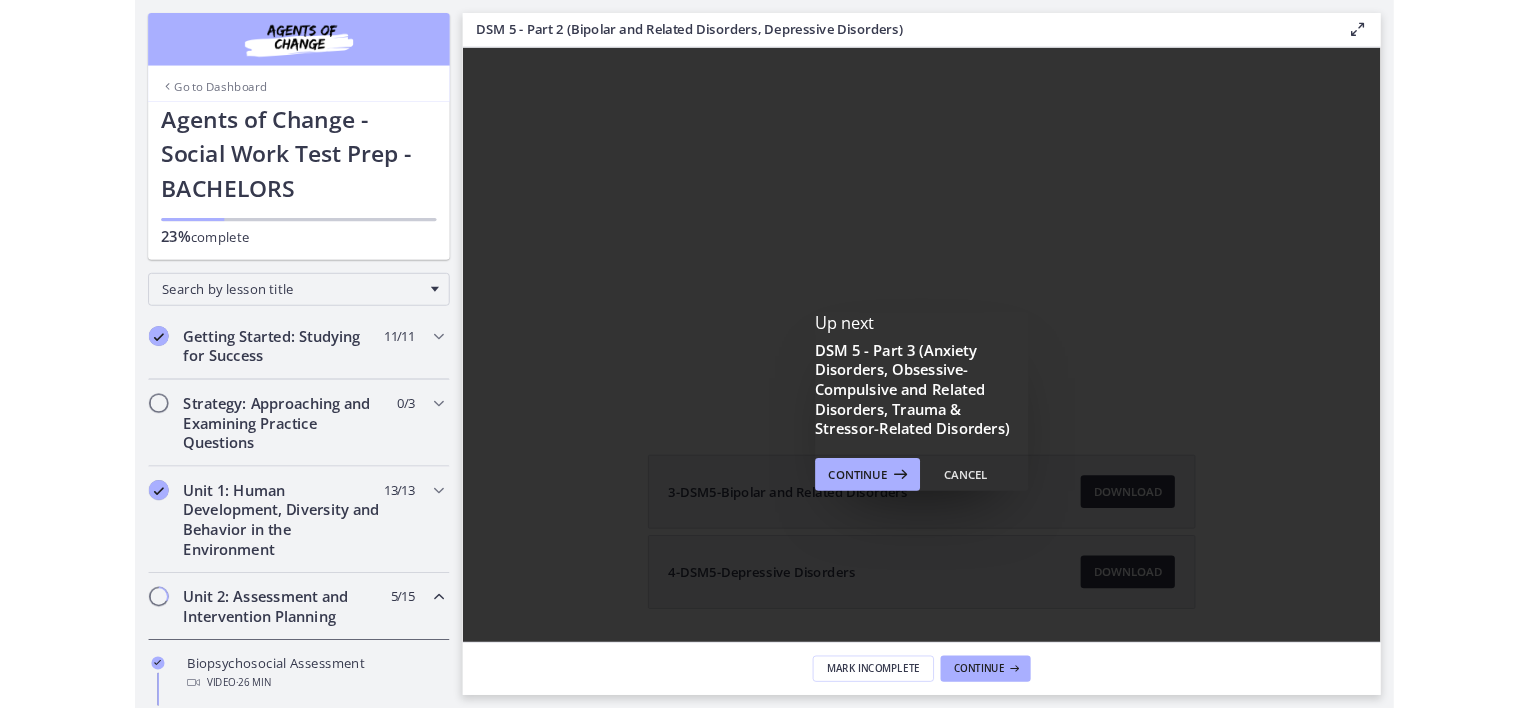 scroll, scrollTop: 0, scrollLeft: 0, axis: both 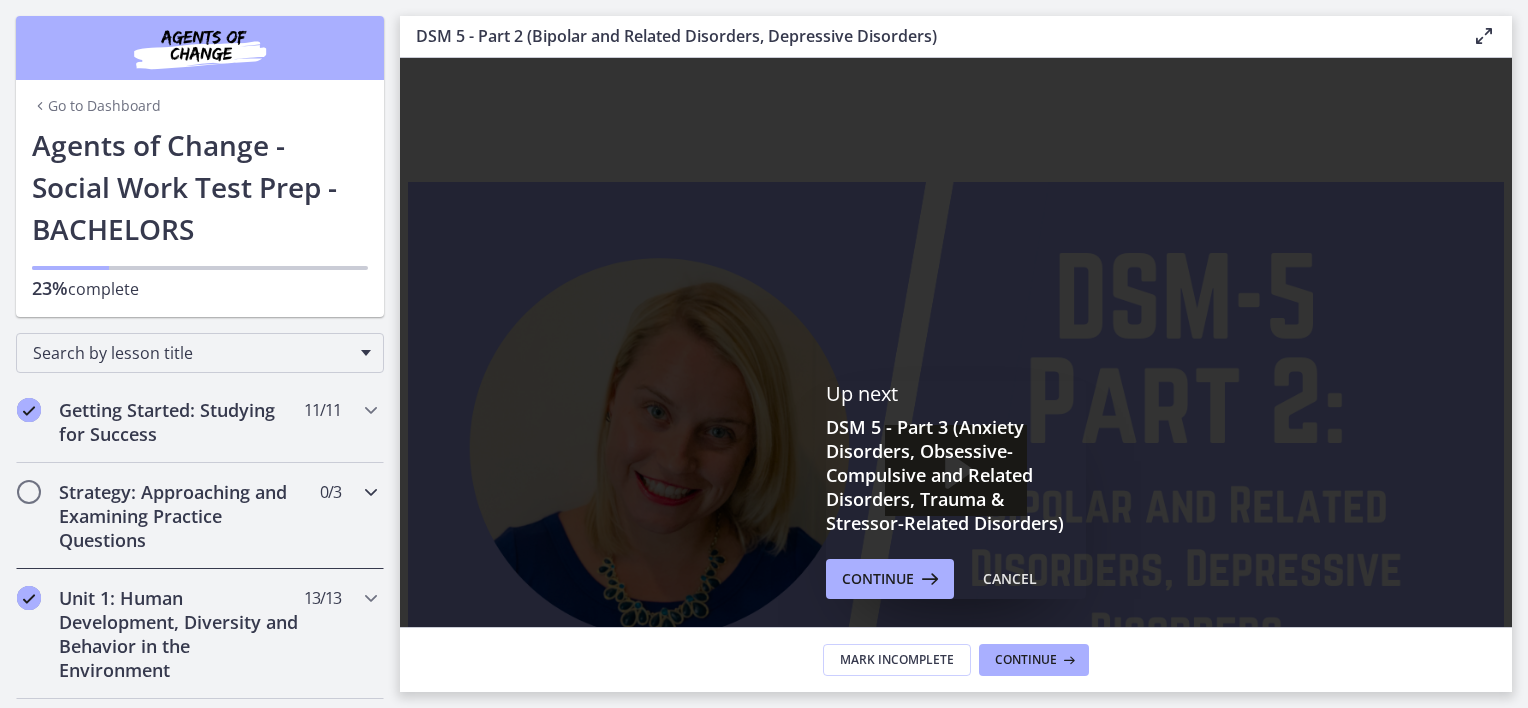 click at bounding box center [29, 492] 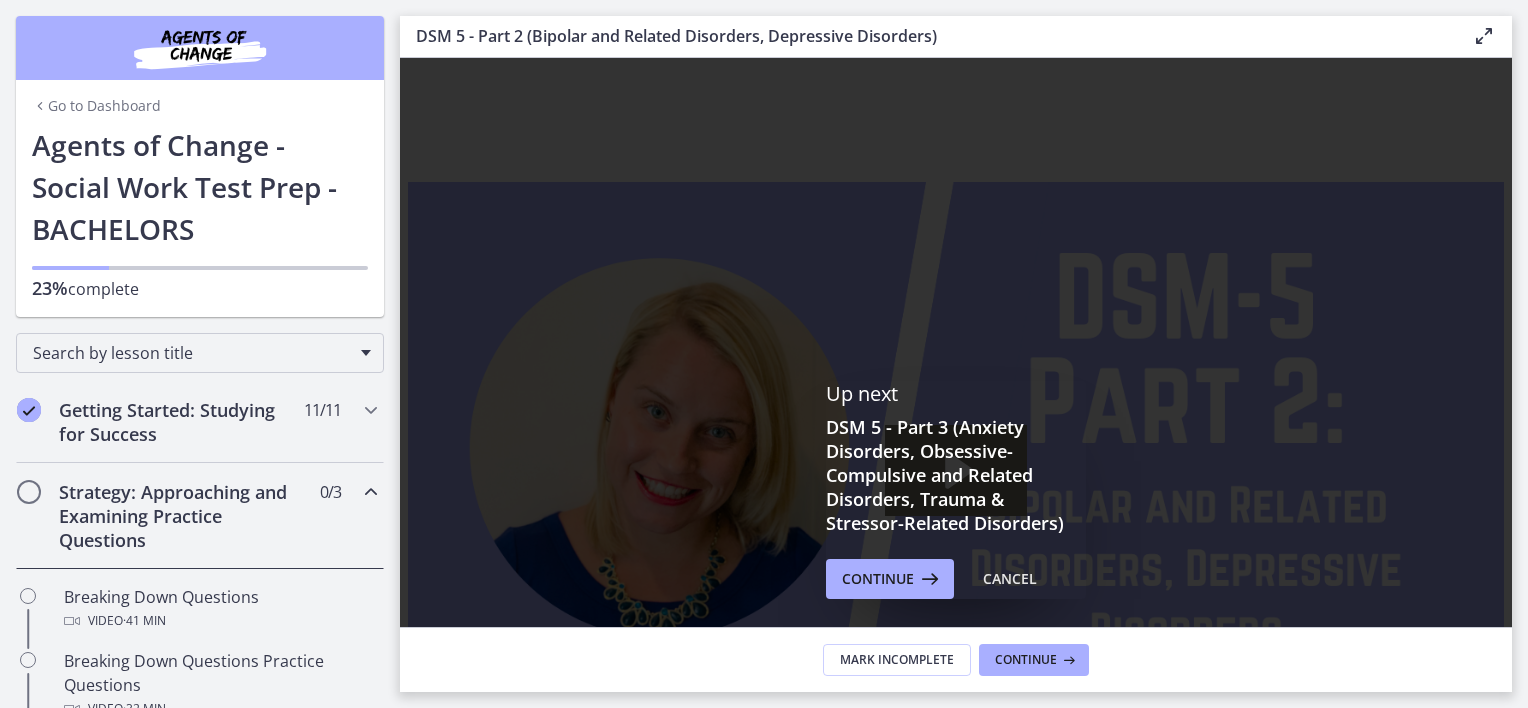 click at bounding box center (29, 492) 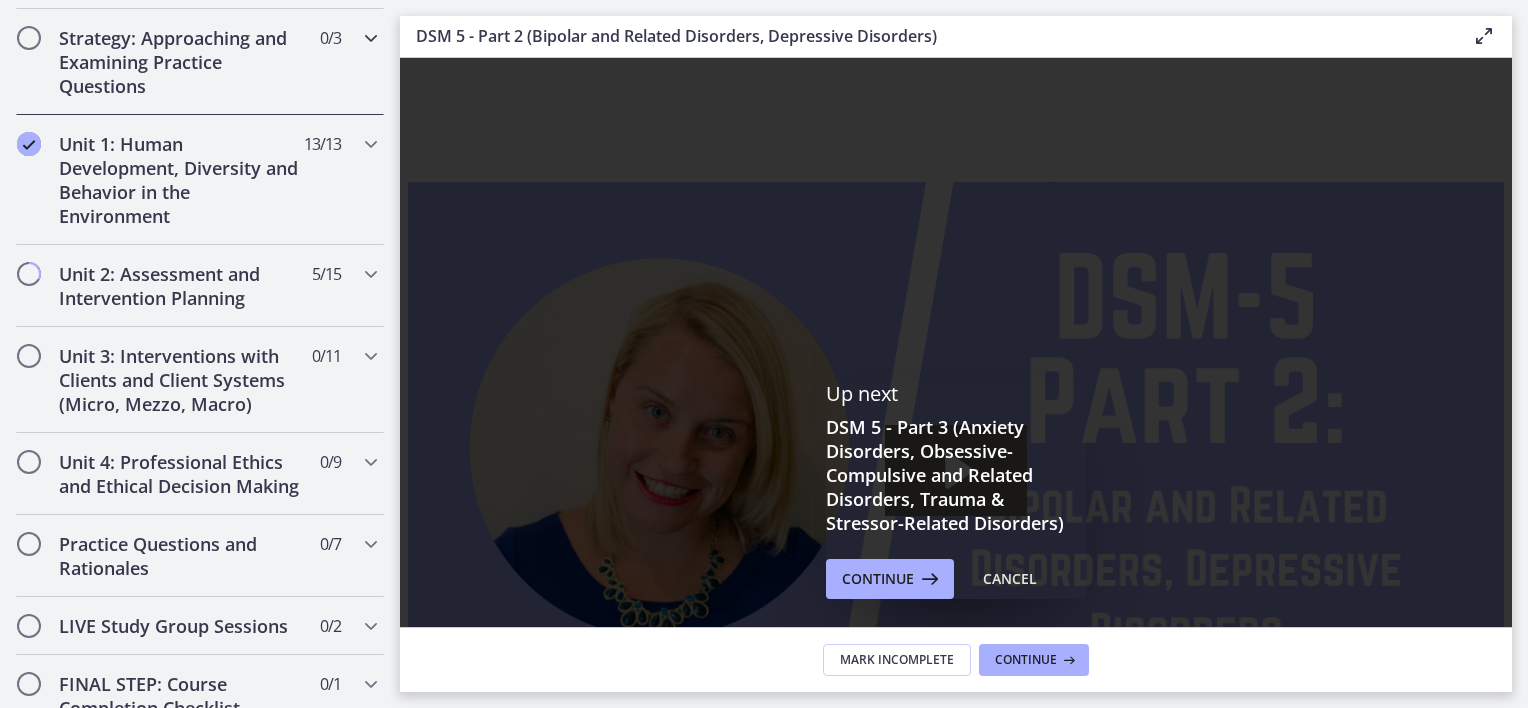 scroll, scrollTop: 516, scrollLeft: 0, axis: vertical 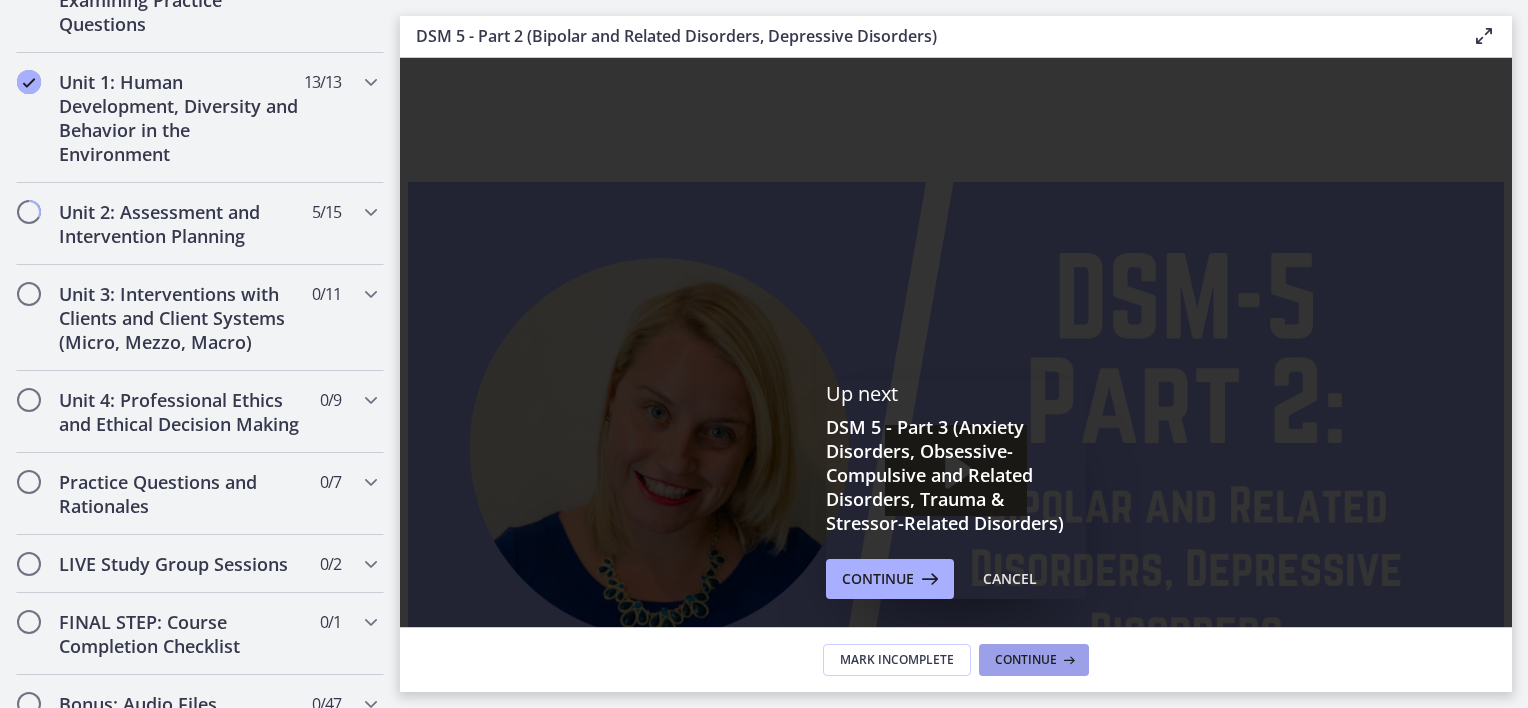 click on "Continue" at bounding box center [1026, 660] 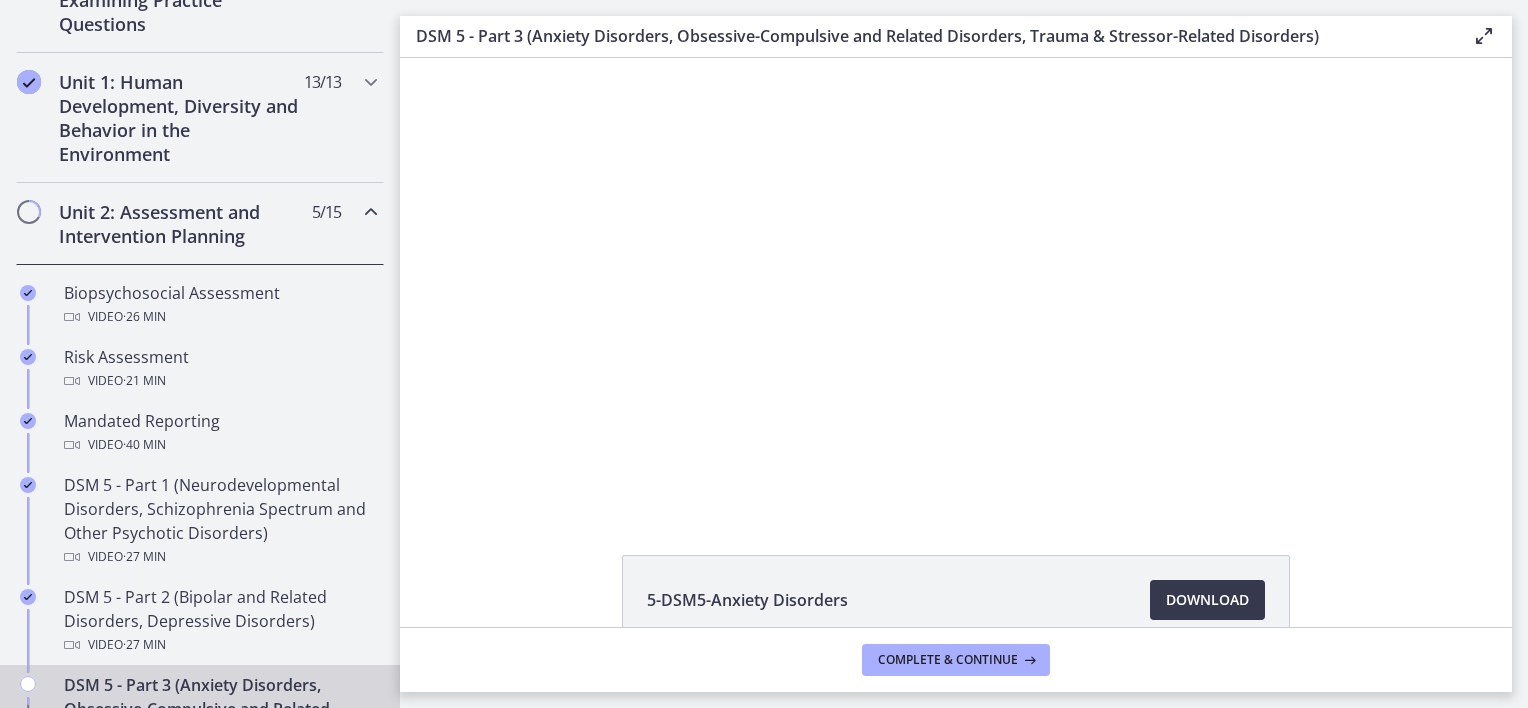 scroll, scrollTop: 0, scrollLeft: 0, axis: both 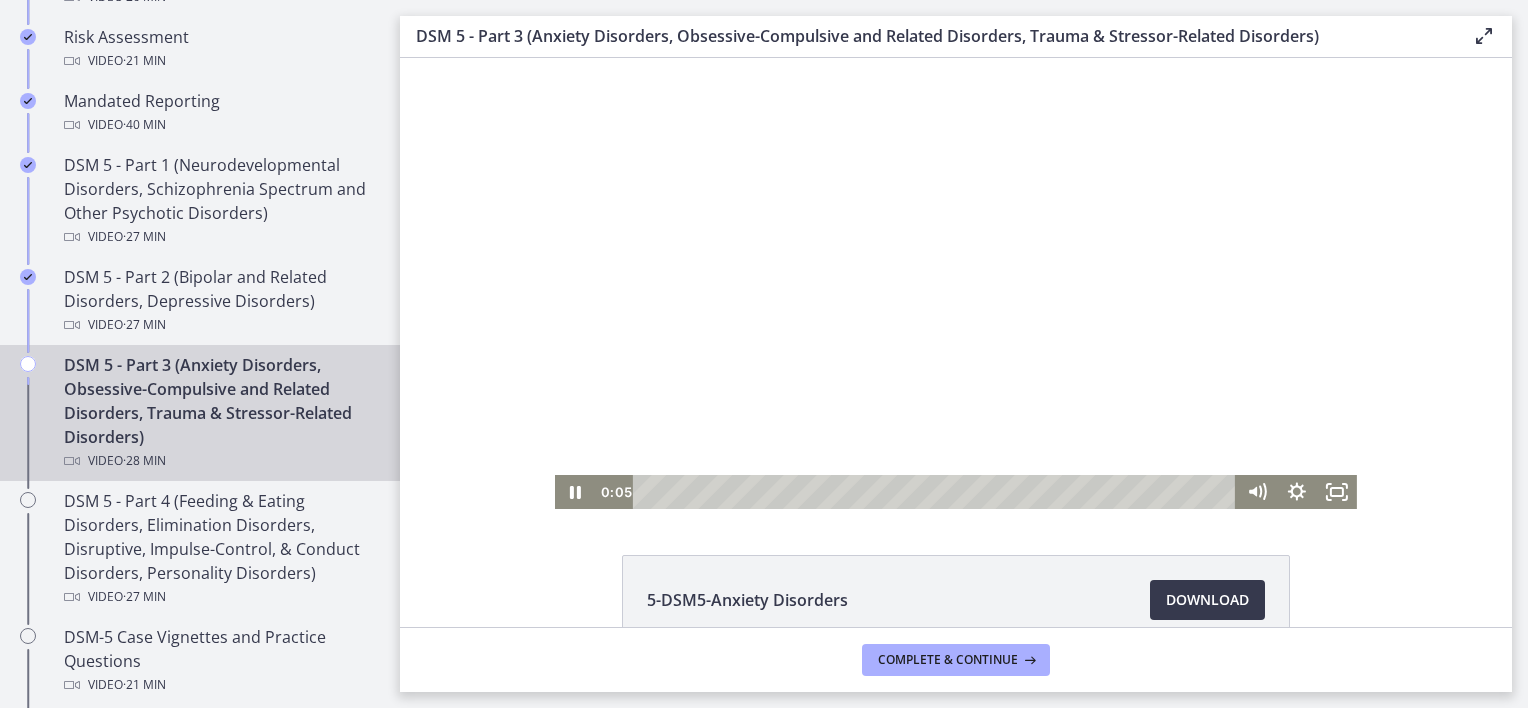 click at bounding box center (956, 283) 